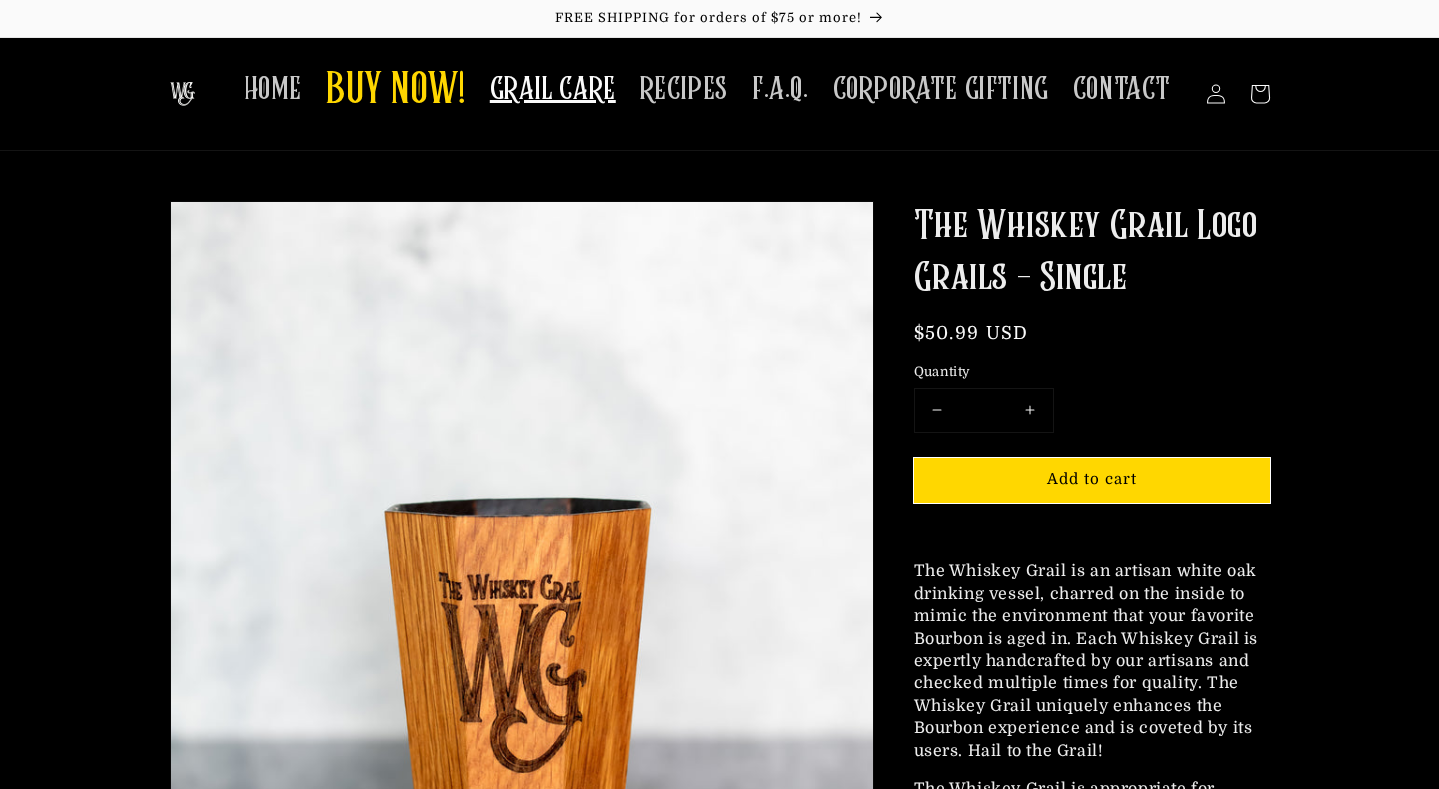 scroll, scrollTop: 0, scrollLeft: 0, axis: both 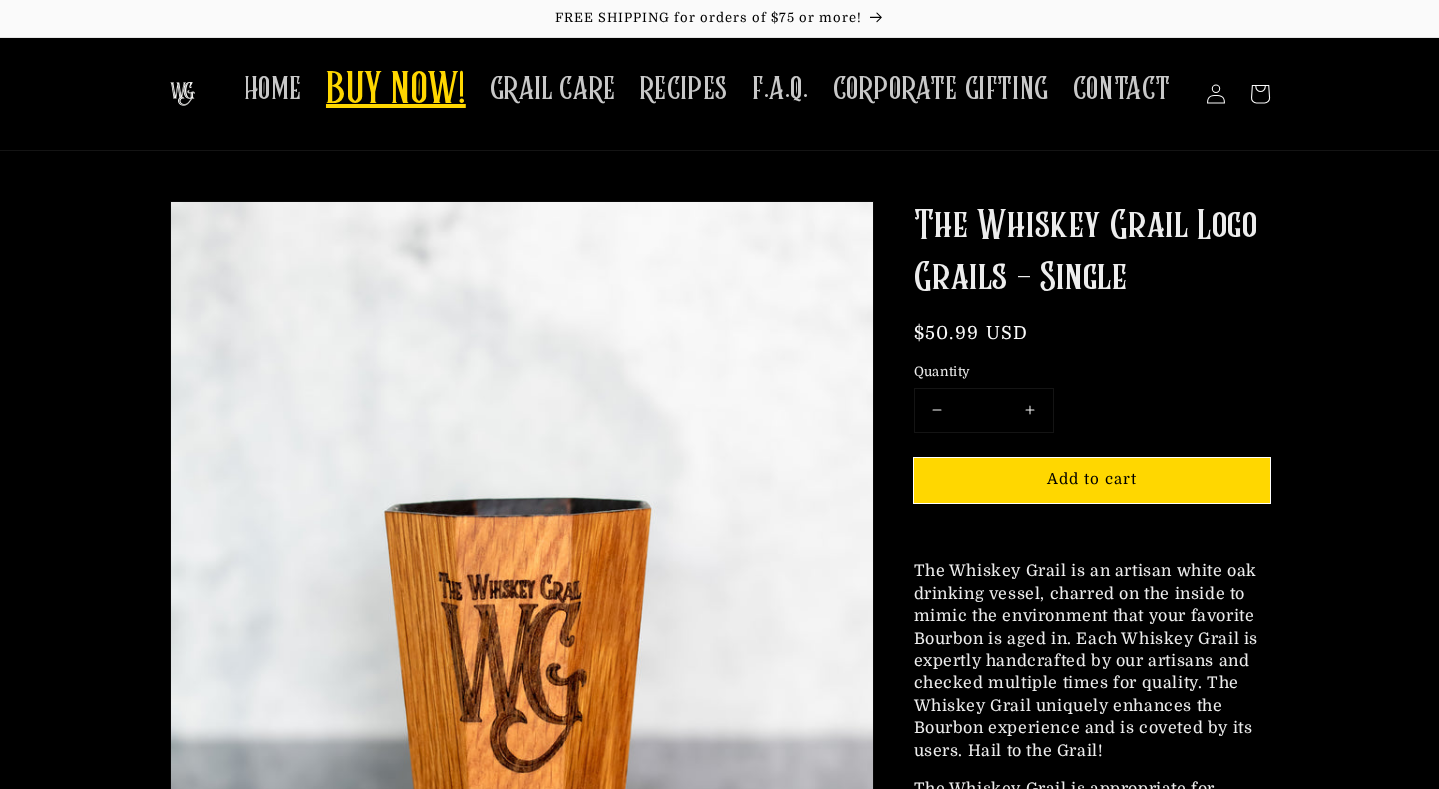 click on "BUY NOW!" at bounding box center [396, 91] 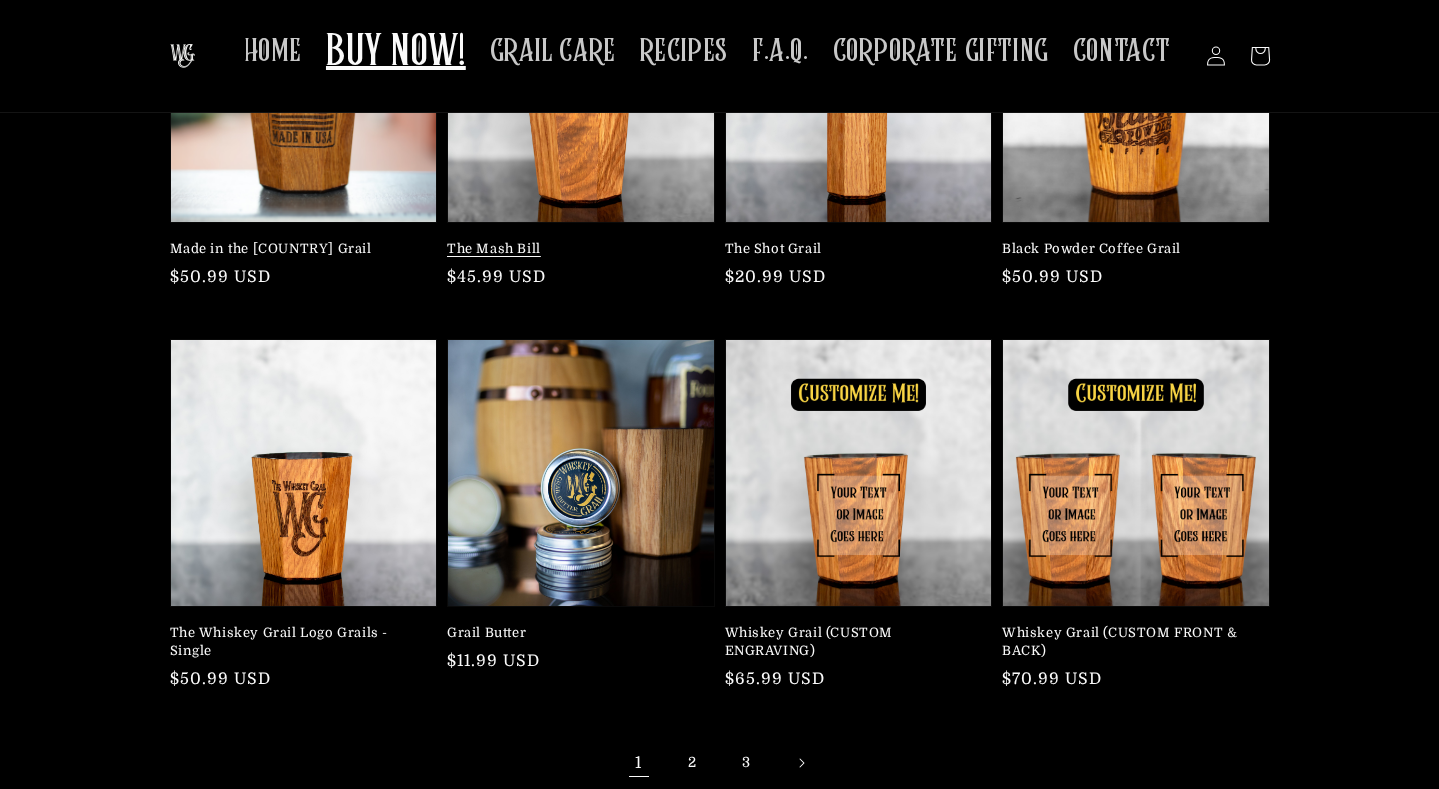 scroll, scrollTop: 280, scrollLeft: 0, axis: vertical 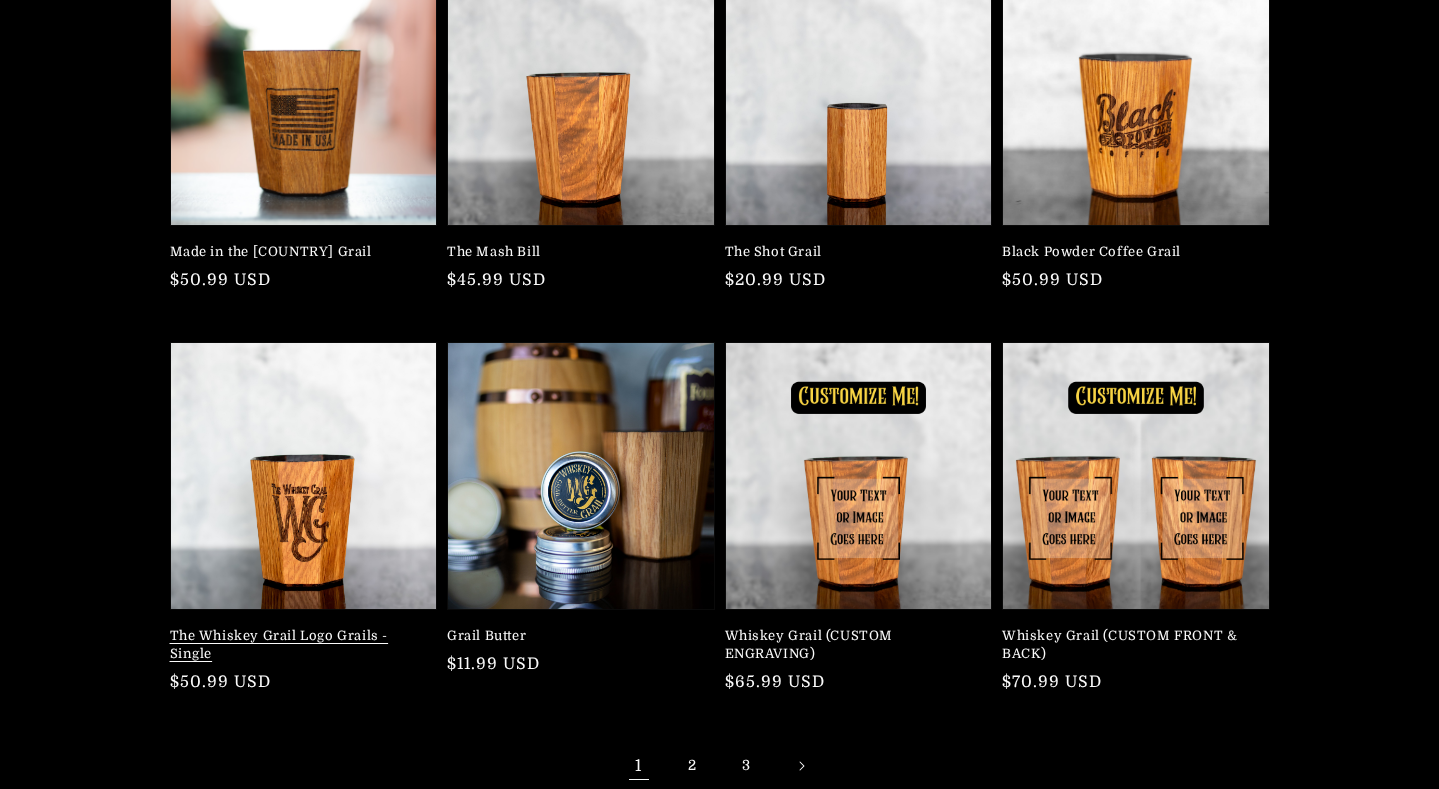 click on "The Whiskey Grail Logo Grails - Single" at bounding box center (298, 645) 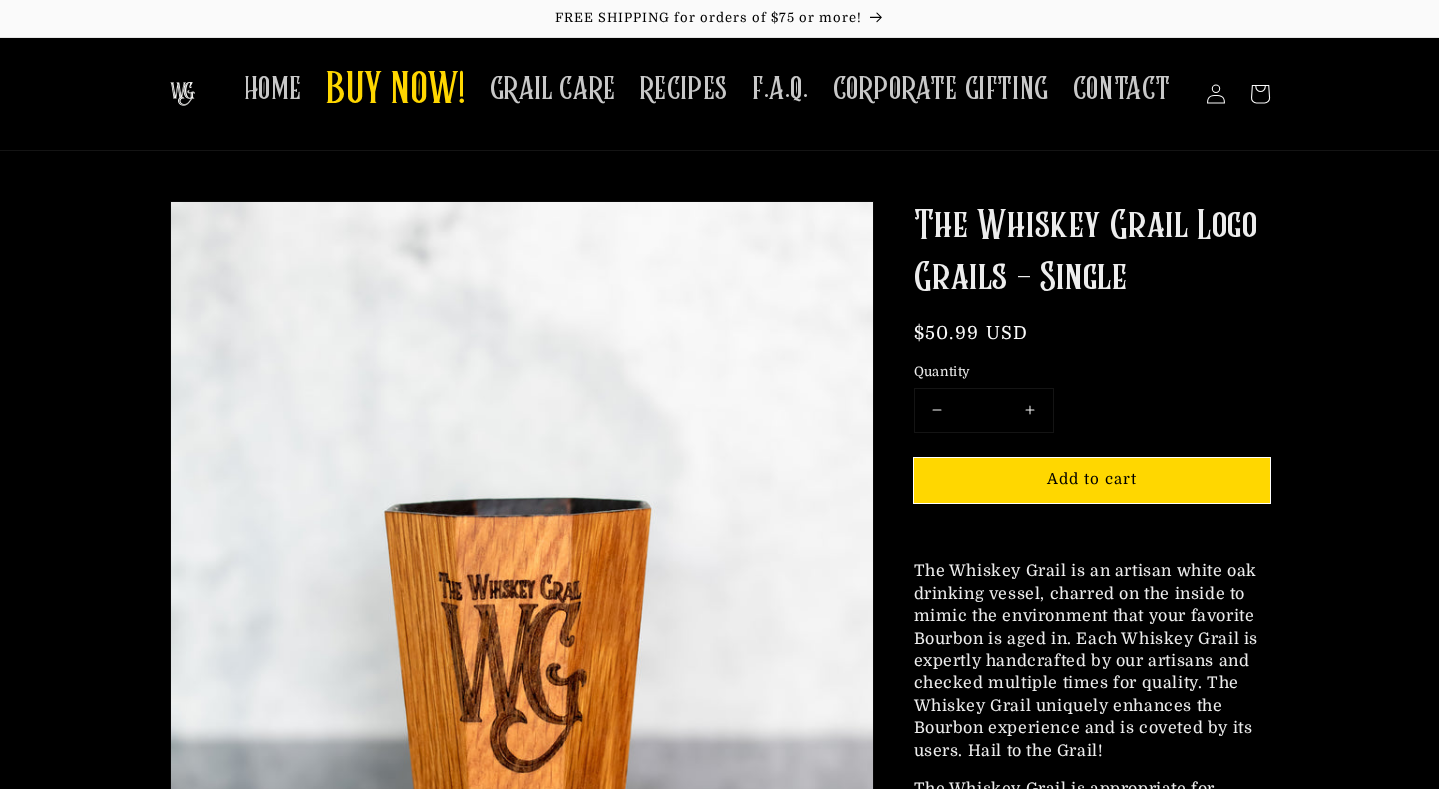 scroll, scrollTop: 0, scrollLeft: 0, axis: both 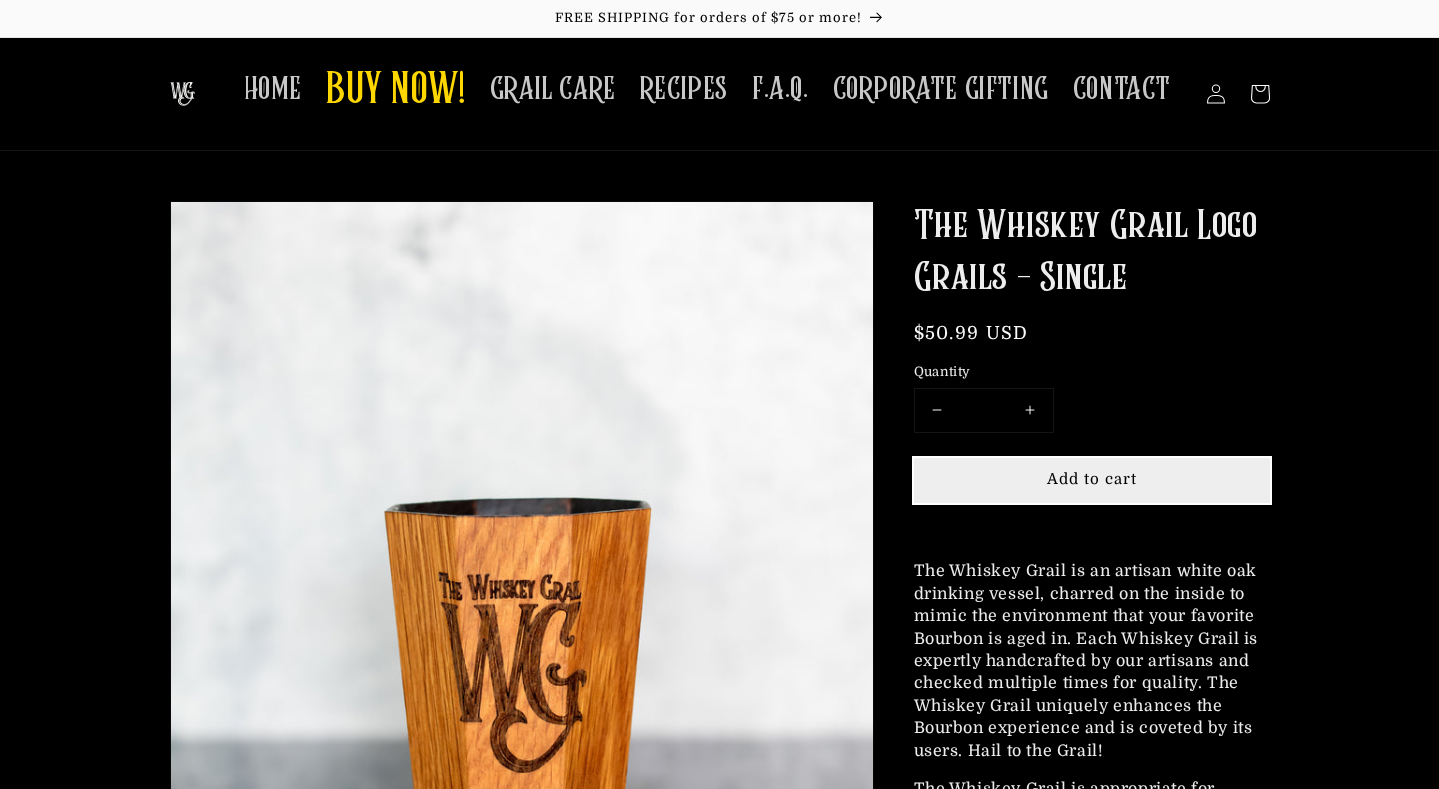 click on "Add to cart" at bounding box center [1092, 480] 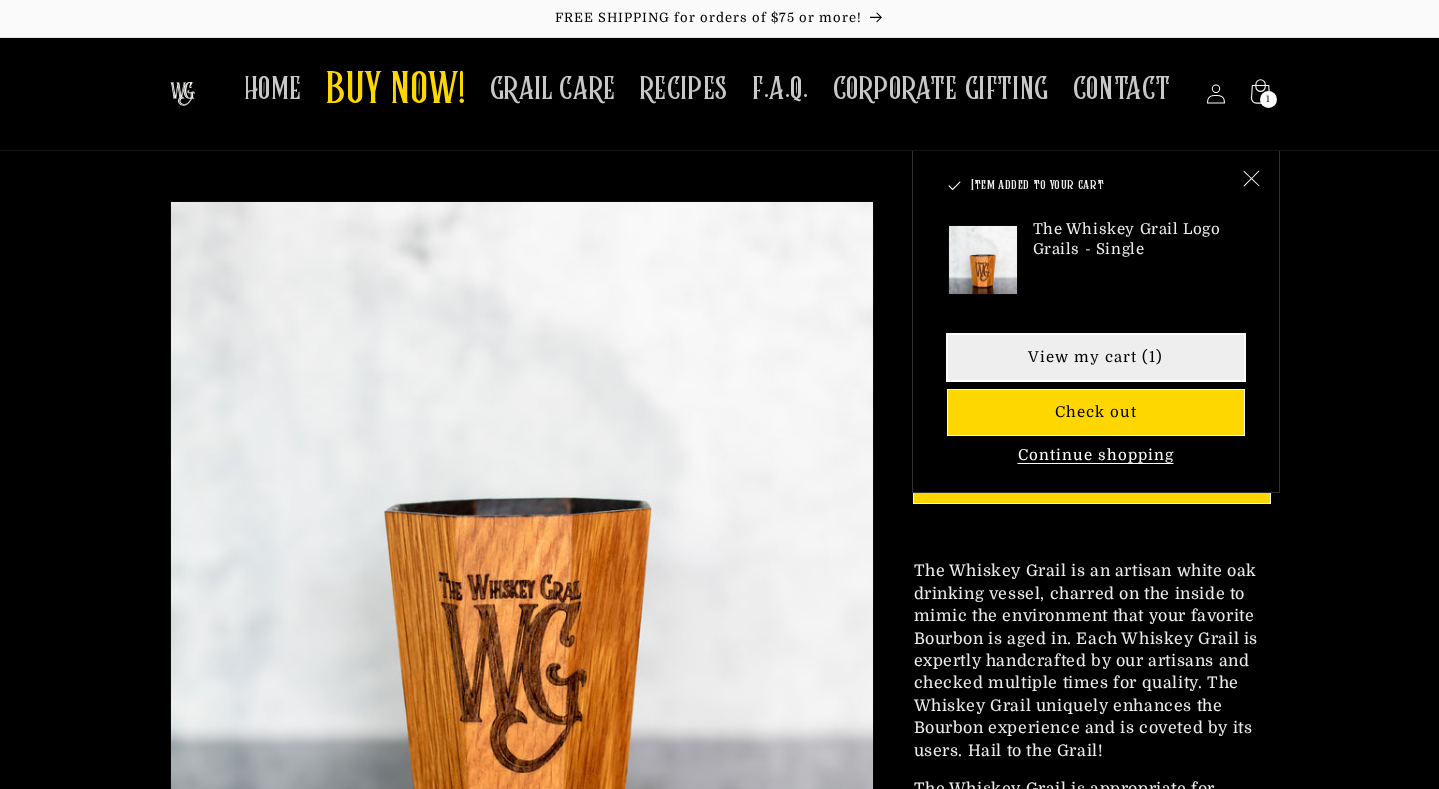click on "View my cart (1)" at bounding box center (1096, 357) 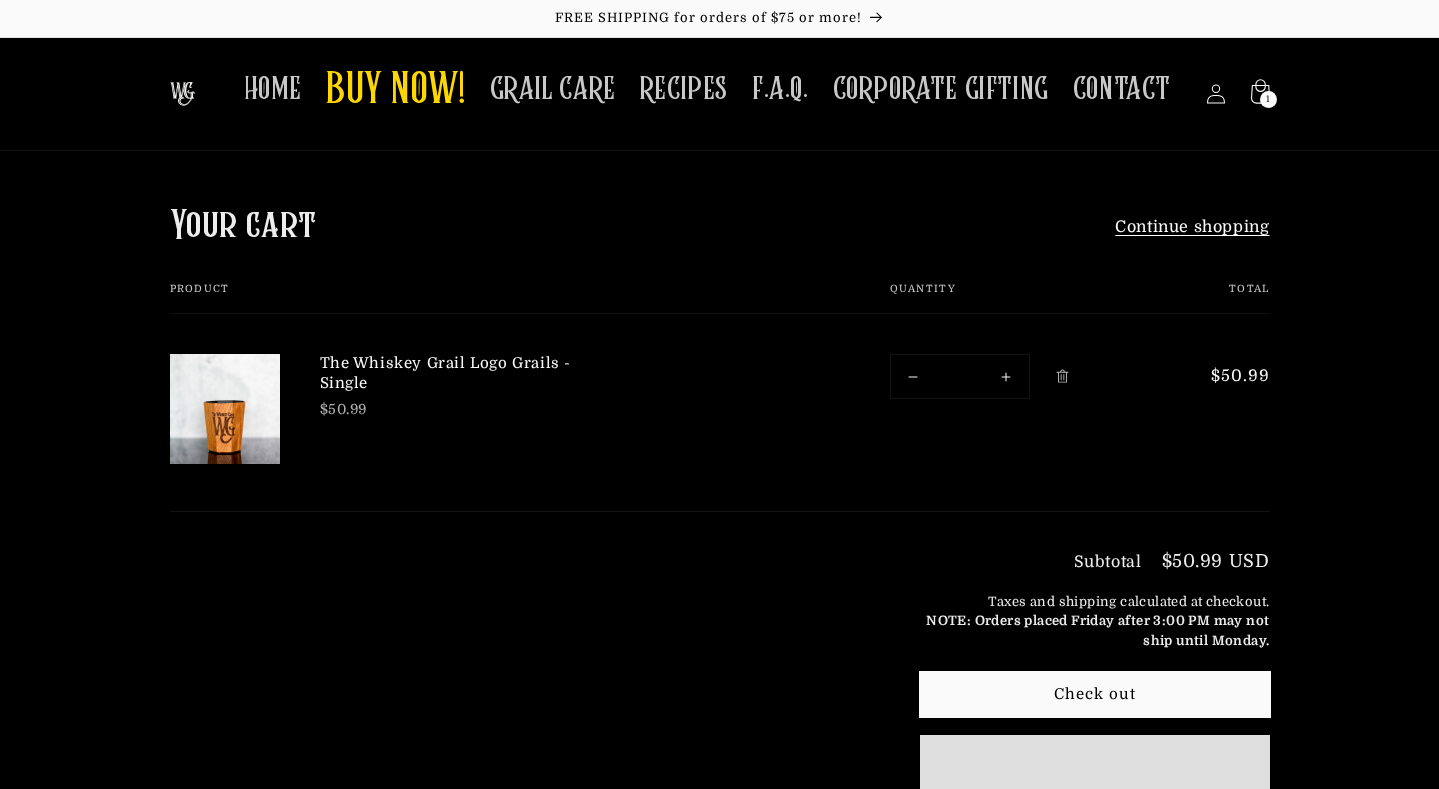 scroll, scrollTop: 0, scrollLeft: 0, axis: both 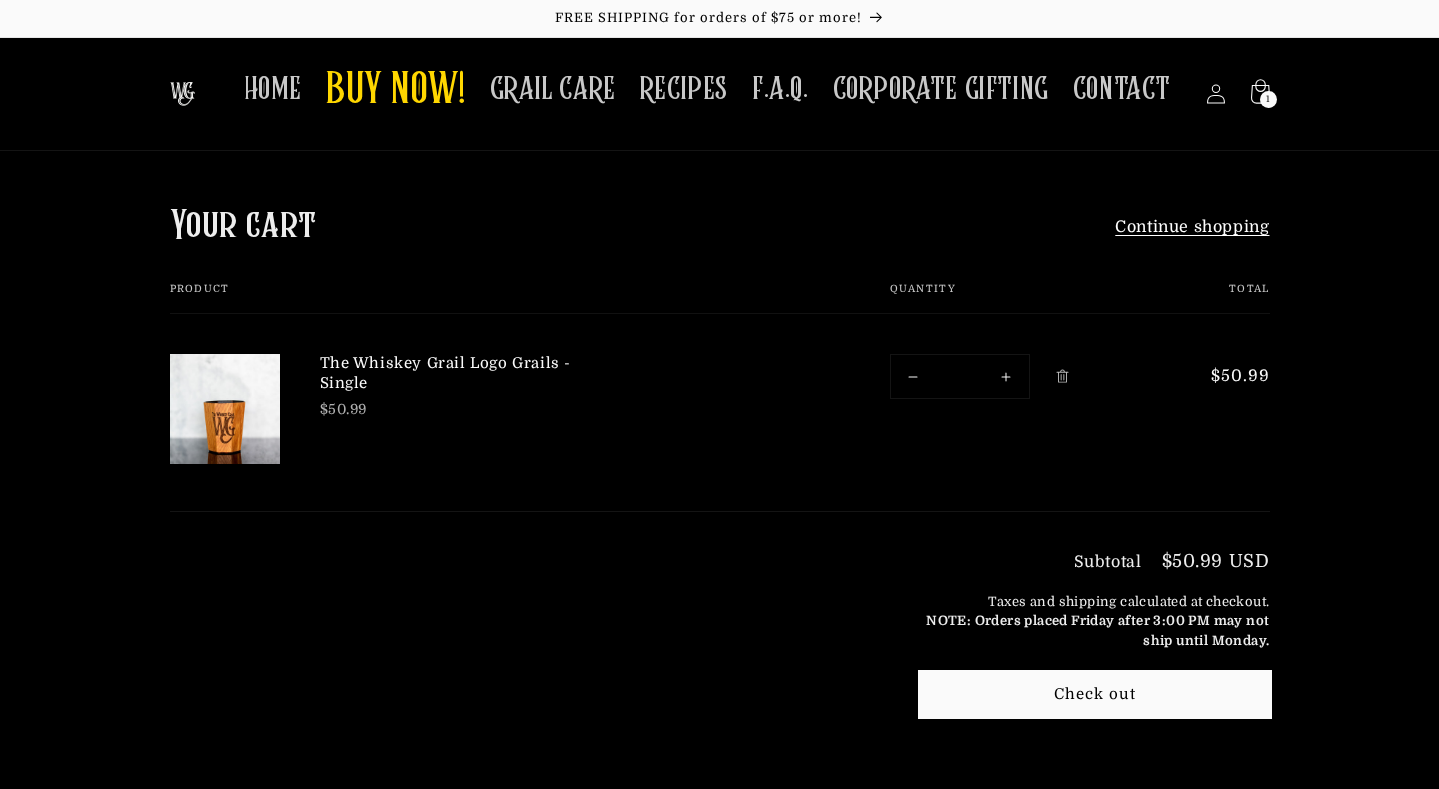 click on "Check out" at bounding box center (1095, 694) 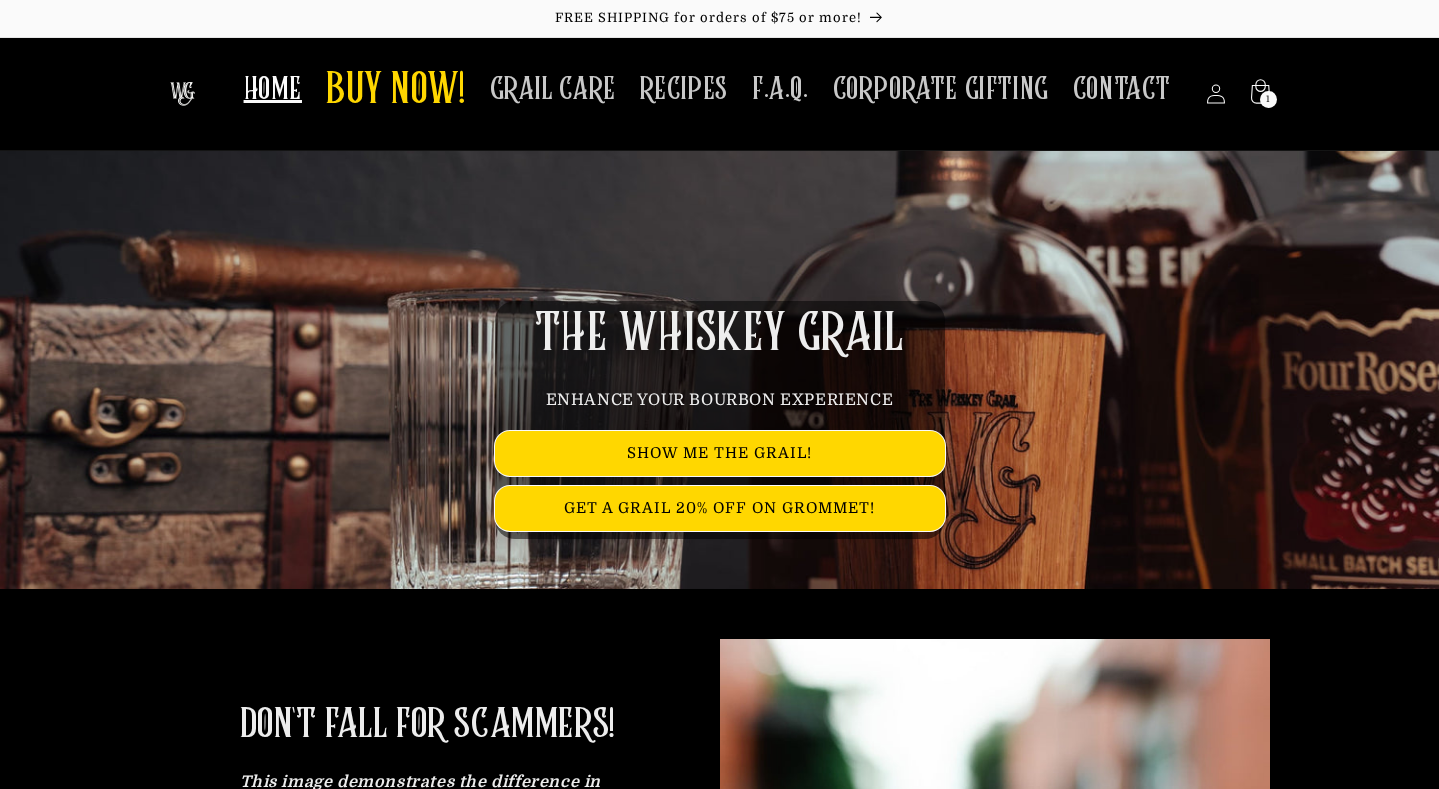 click on "GRAIL CARE" at bounding box center (553, 89) 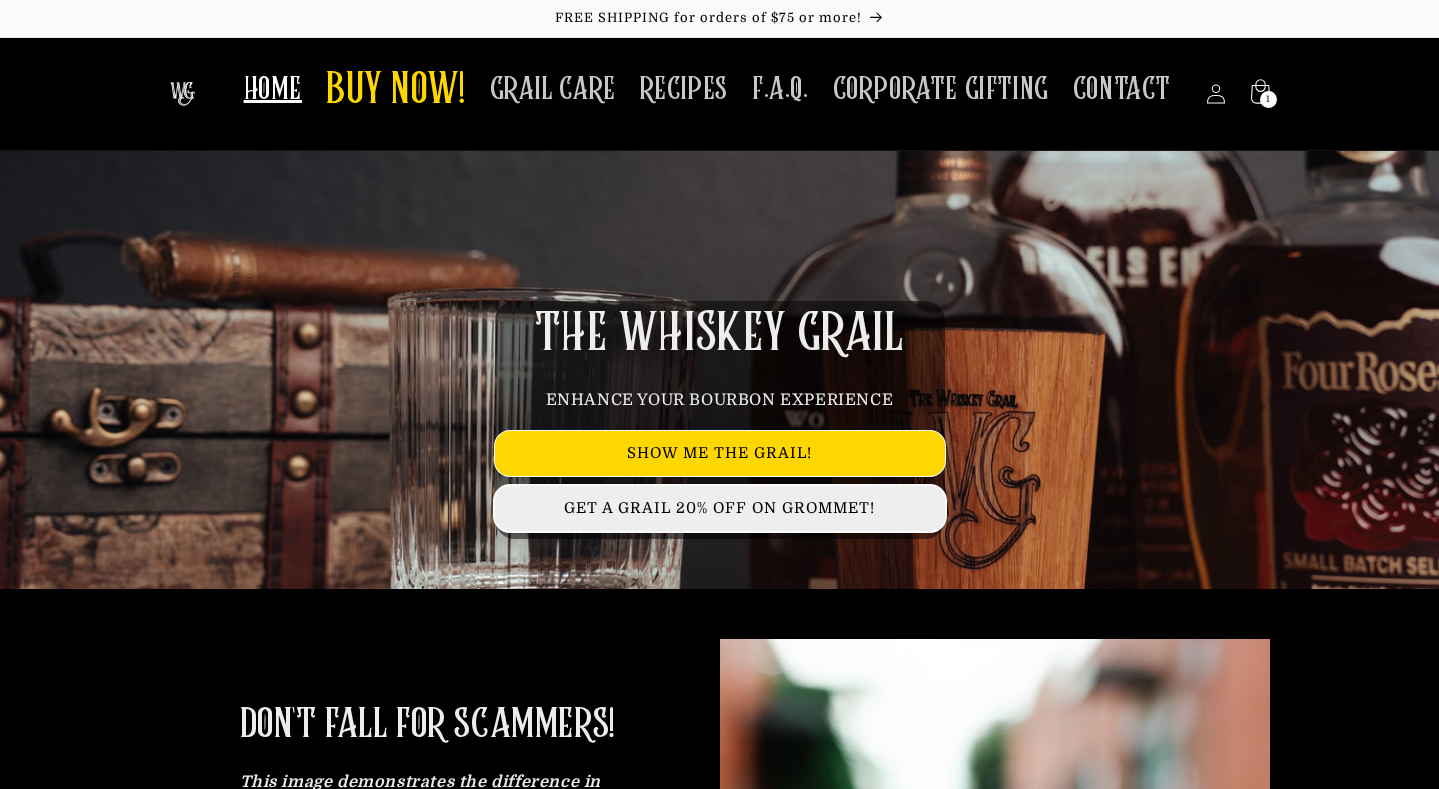 click on "GET A GRAIL 20% OFF ON GROMMET!" at bounding box center (720, 508) 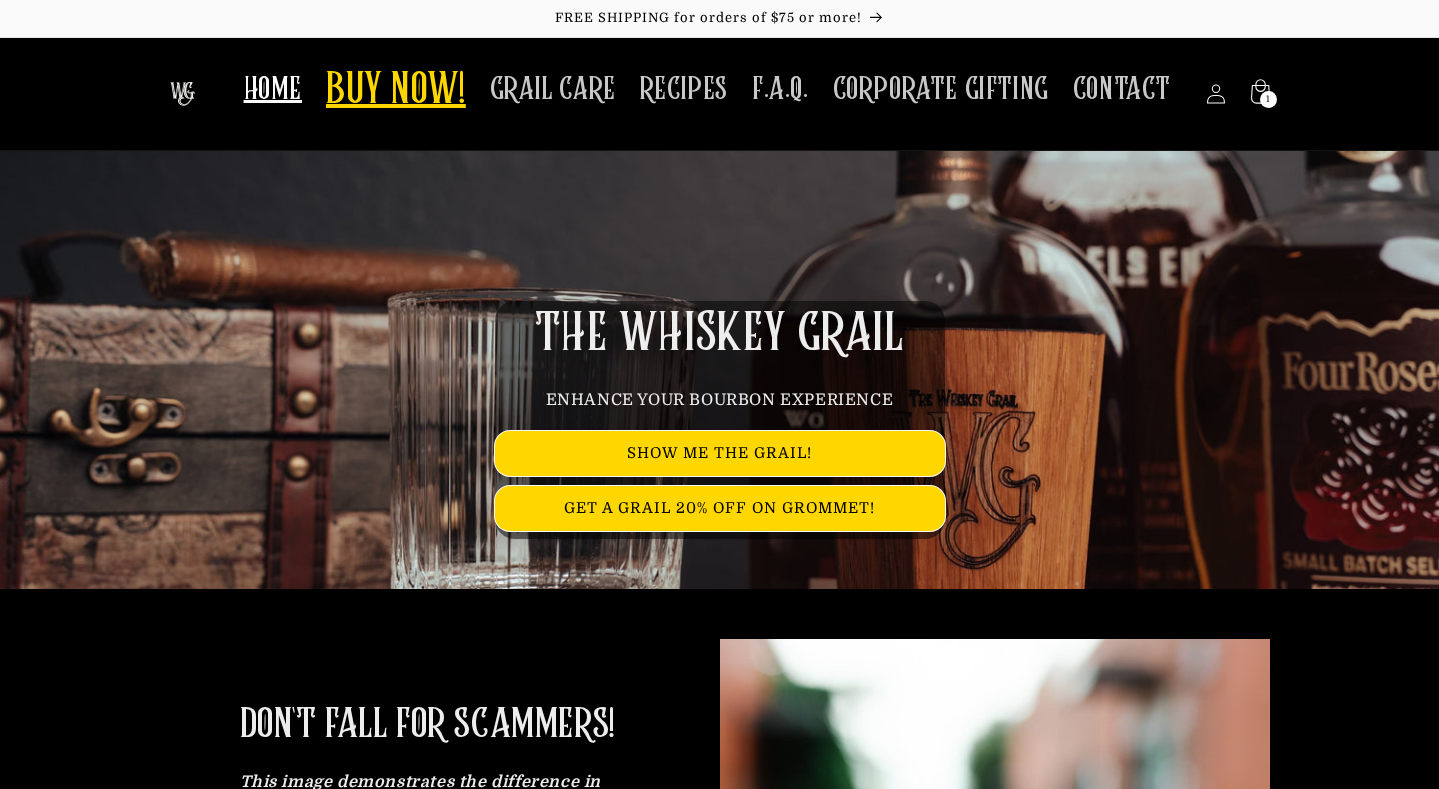 click on "BUY NOW!" at bounding box center (396, 91) 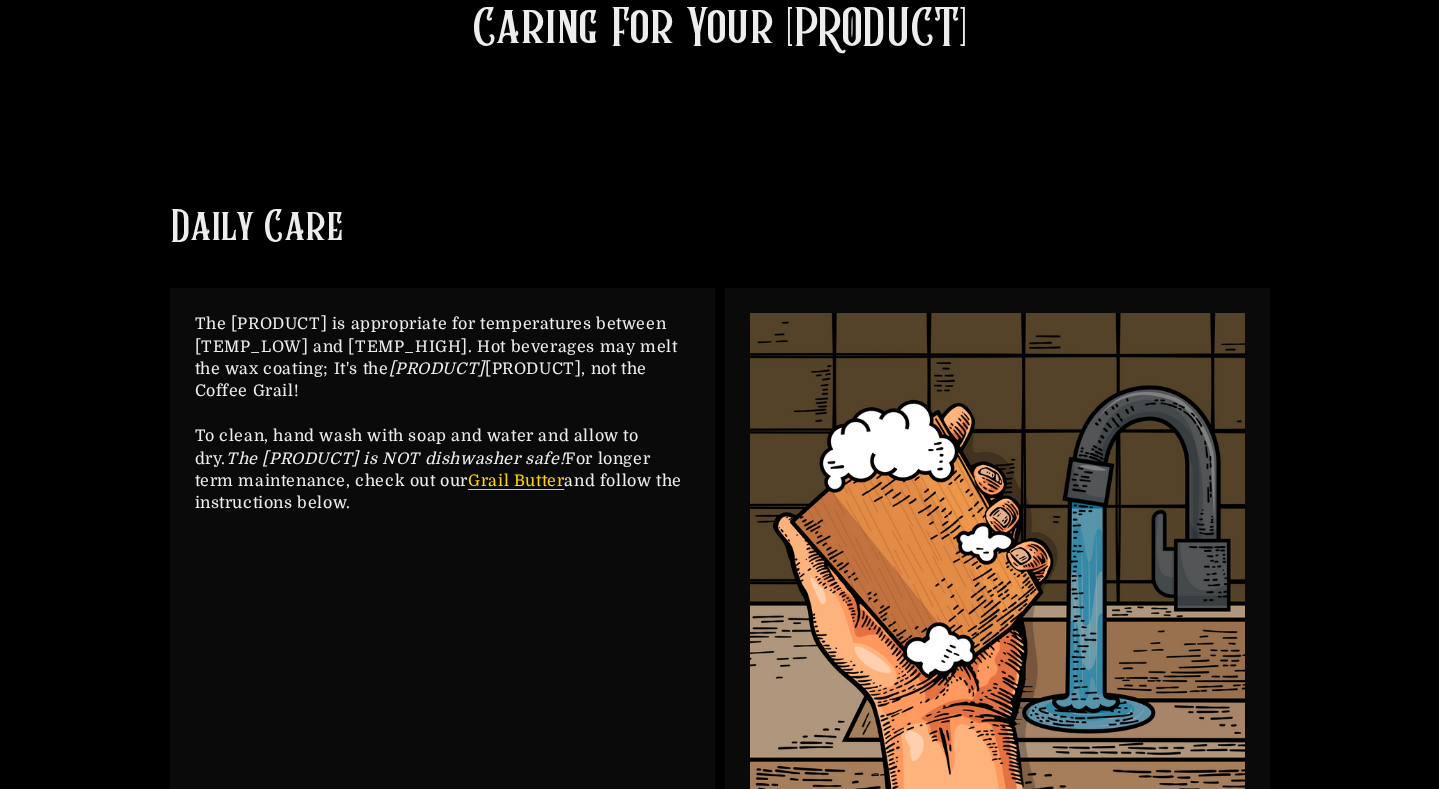 scroll, scrollTop: 213, scrollLeft: 0, axis: vertical 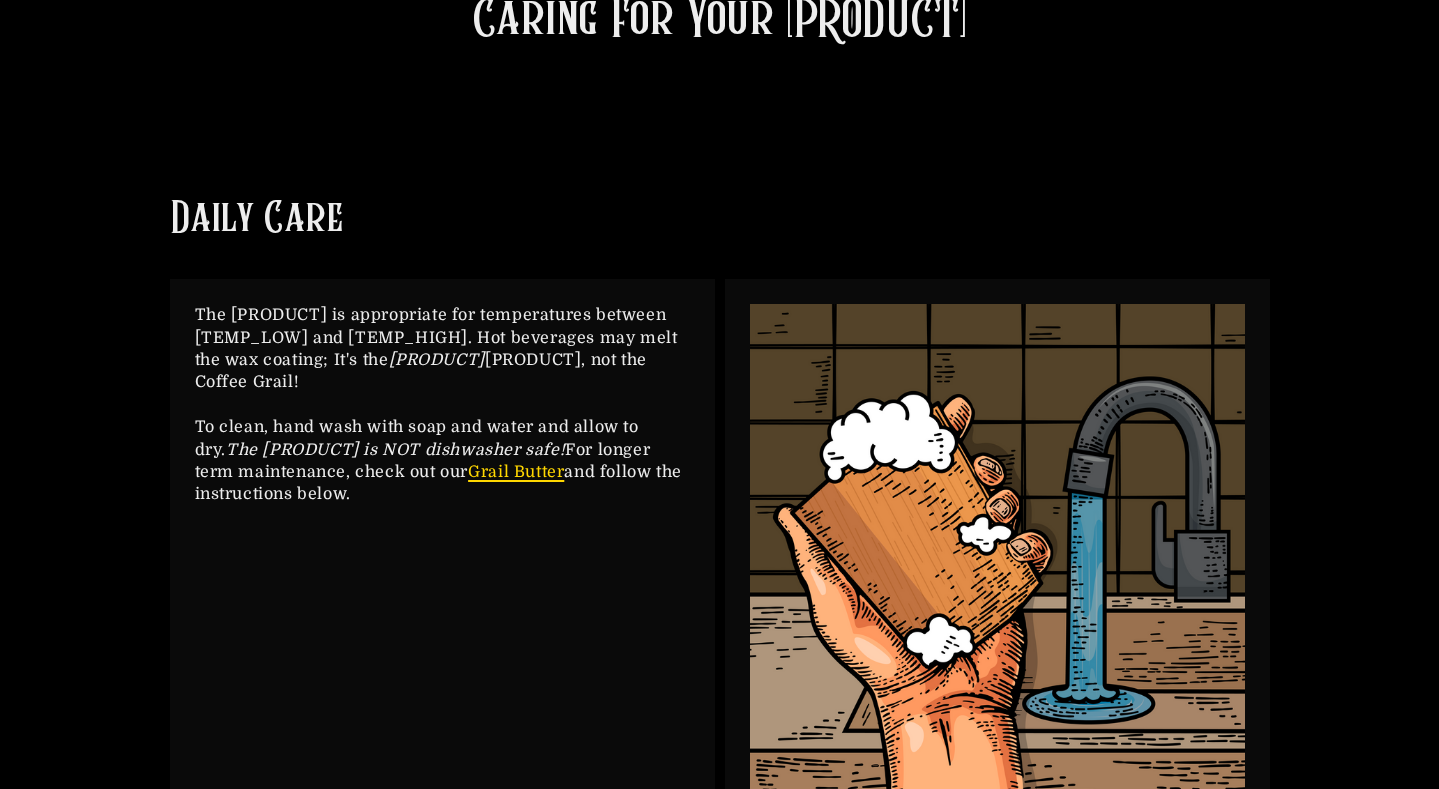 click on "Grail Butter" at bounding box center (516, 472) 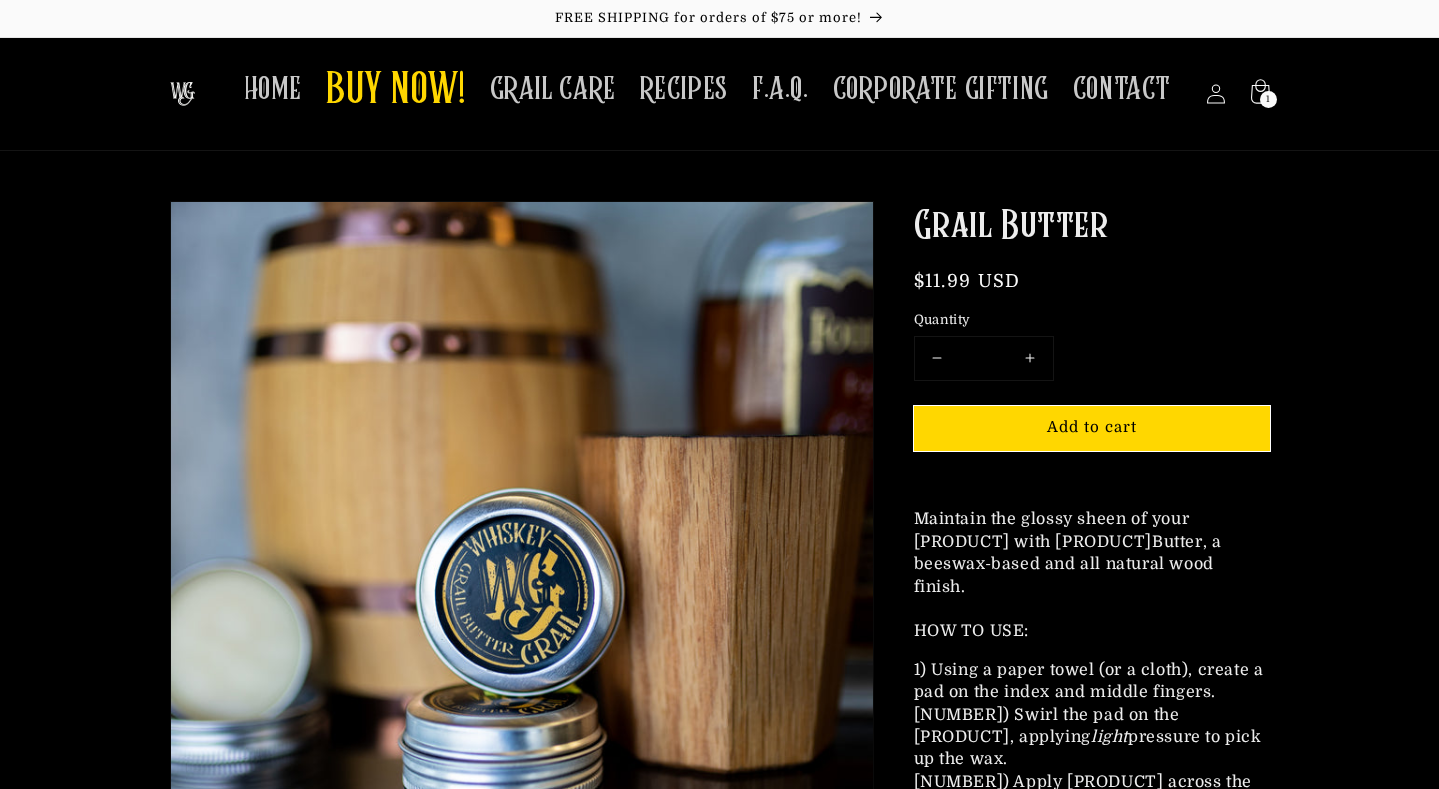 scroll, scrollTop: 0, scrollLeft: 0, axis: both 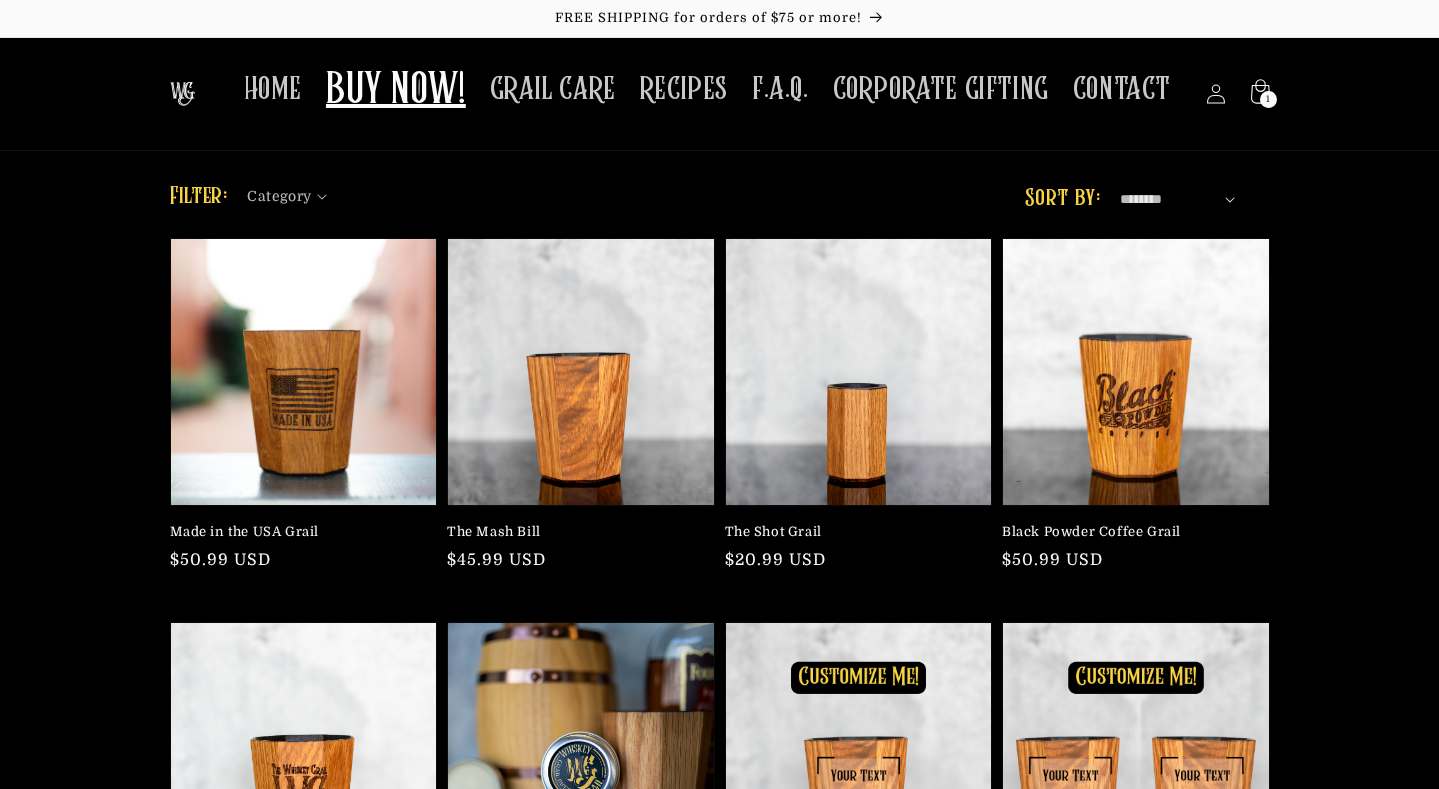 click on "The Whiskey Grail Logo Grails - Single" at bounding box center (298, 925) 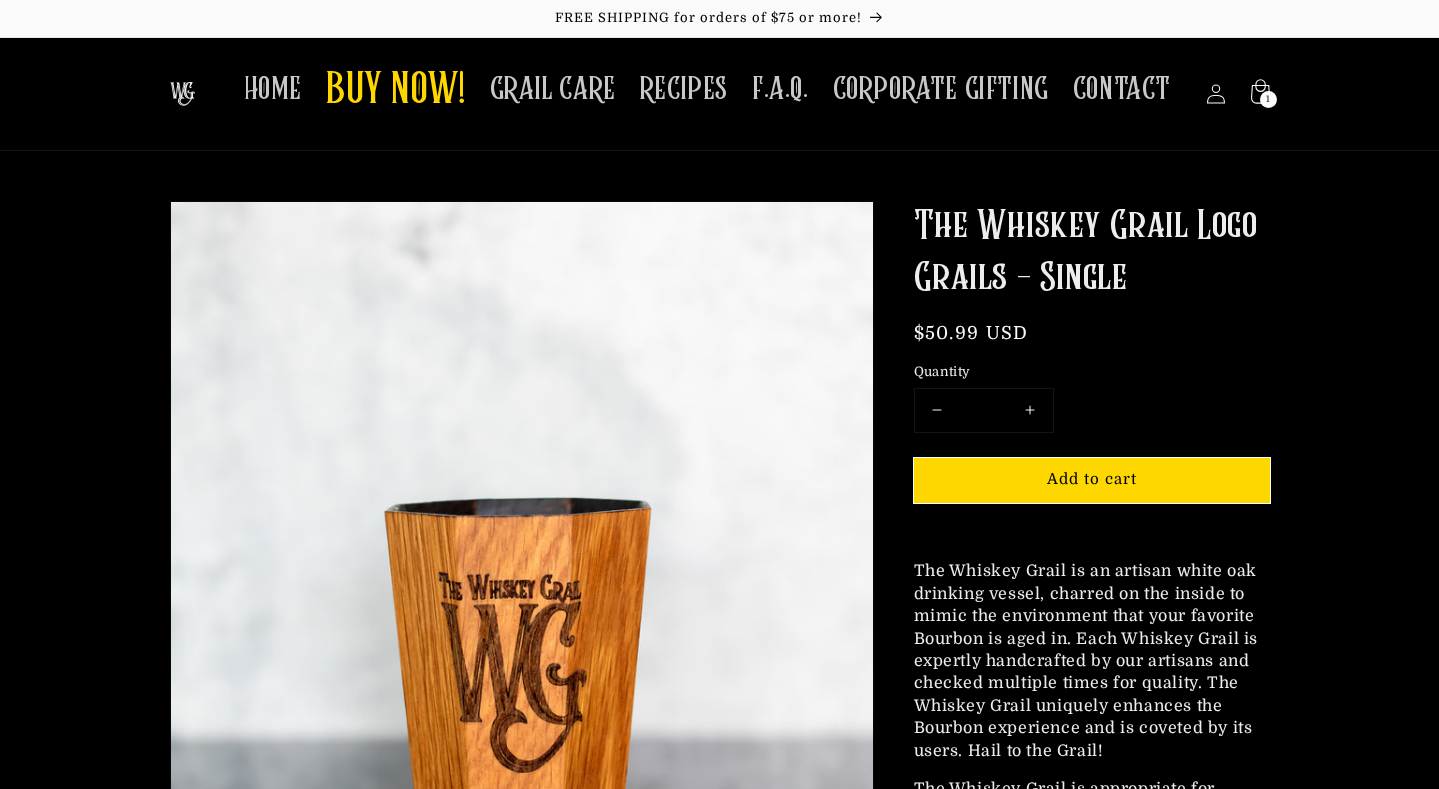 scroll, scrollTop: 0, scrollLeft: 0, axis: both 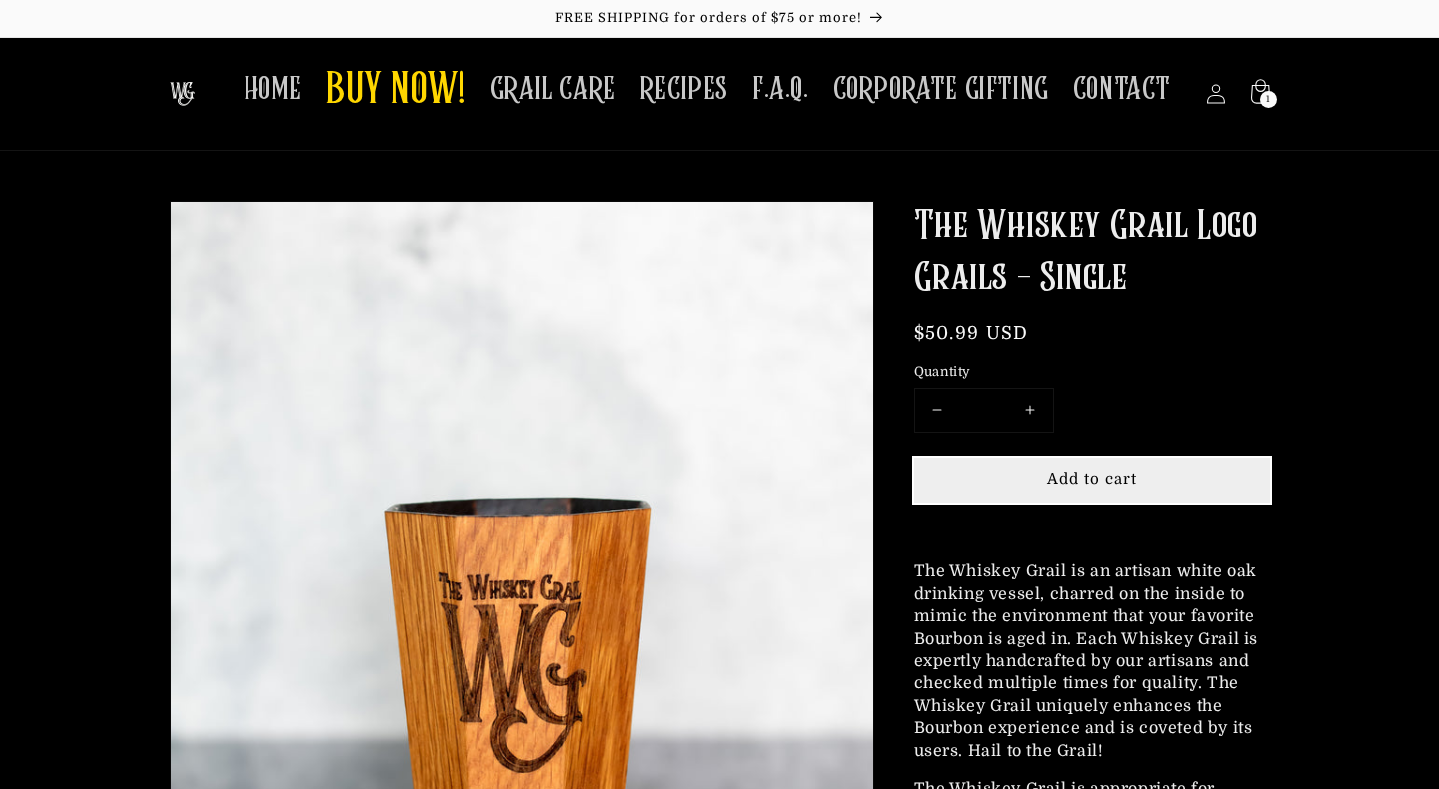 click on "Add to cart" at bounding box center (1092, 480) 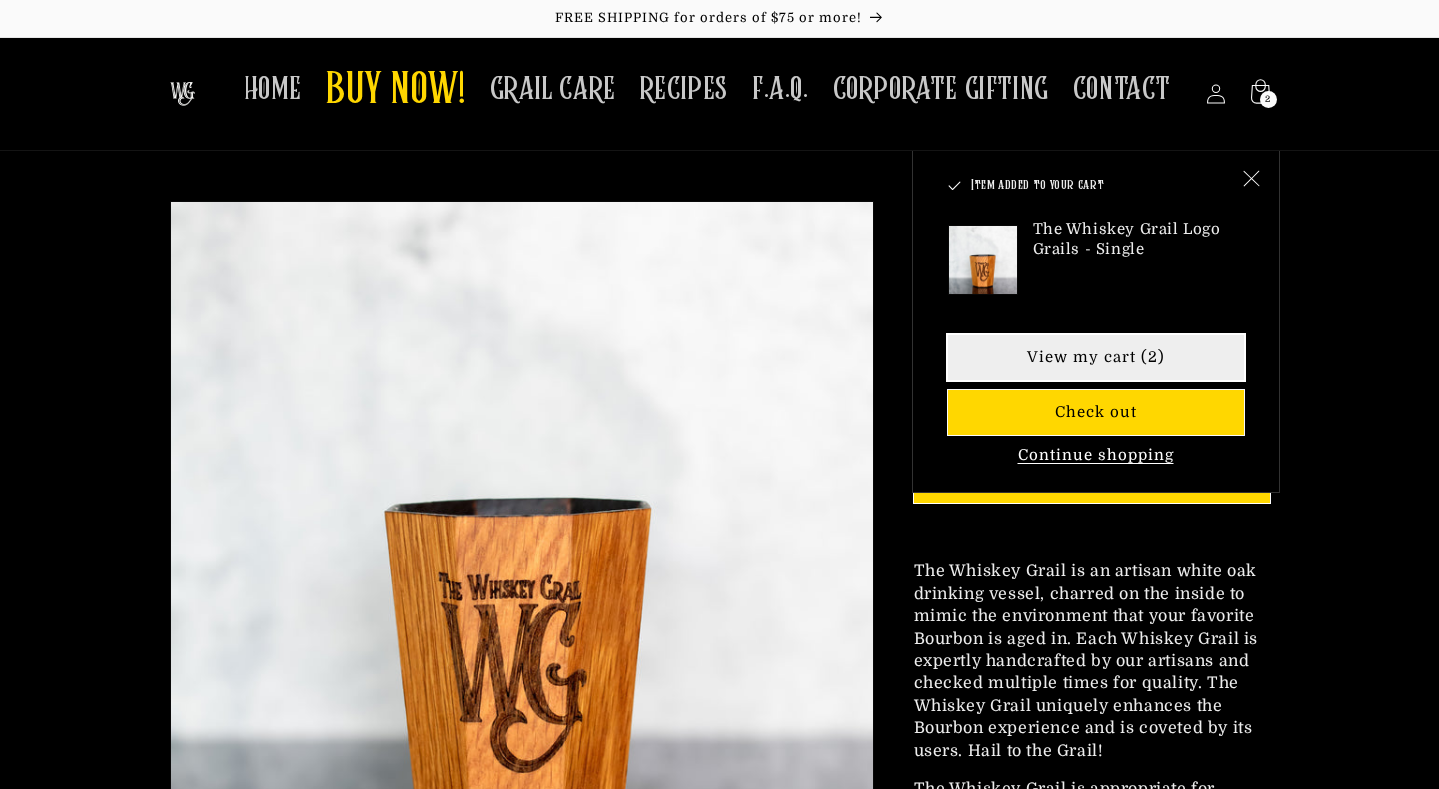 click on "View my cart (2)" at bounding box center (1096, 357) 